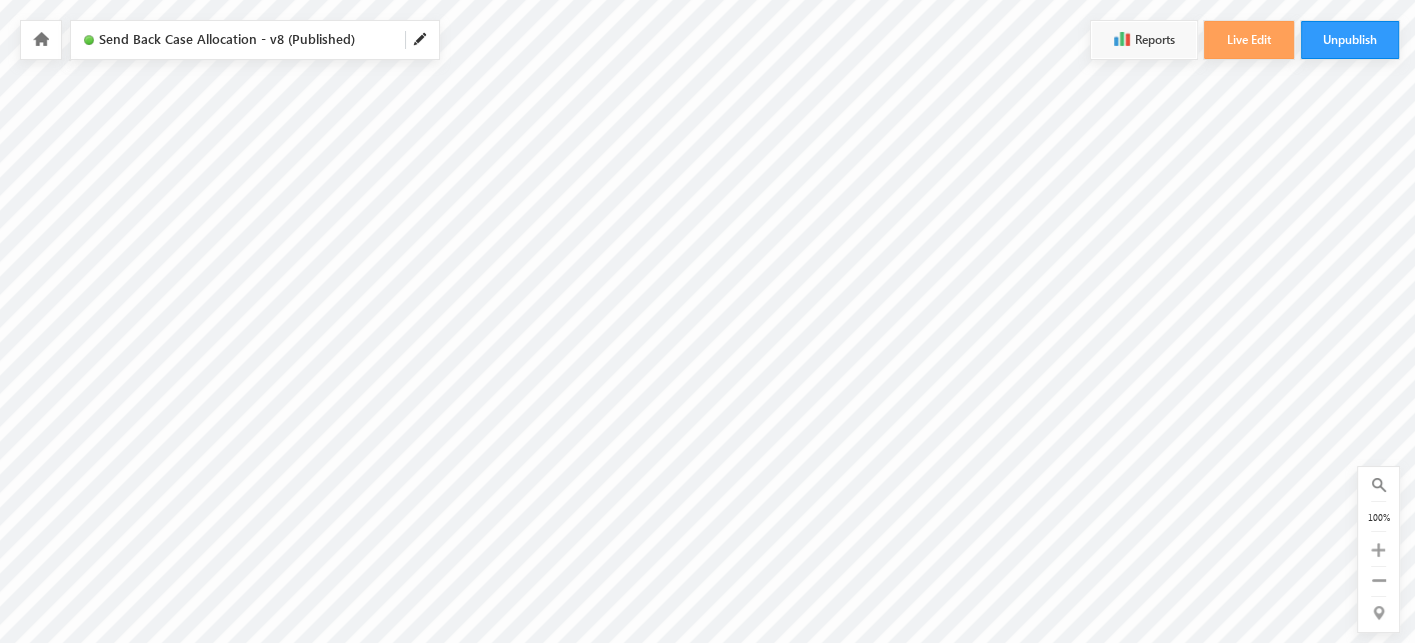 click at bounding box center (41, 39) 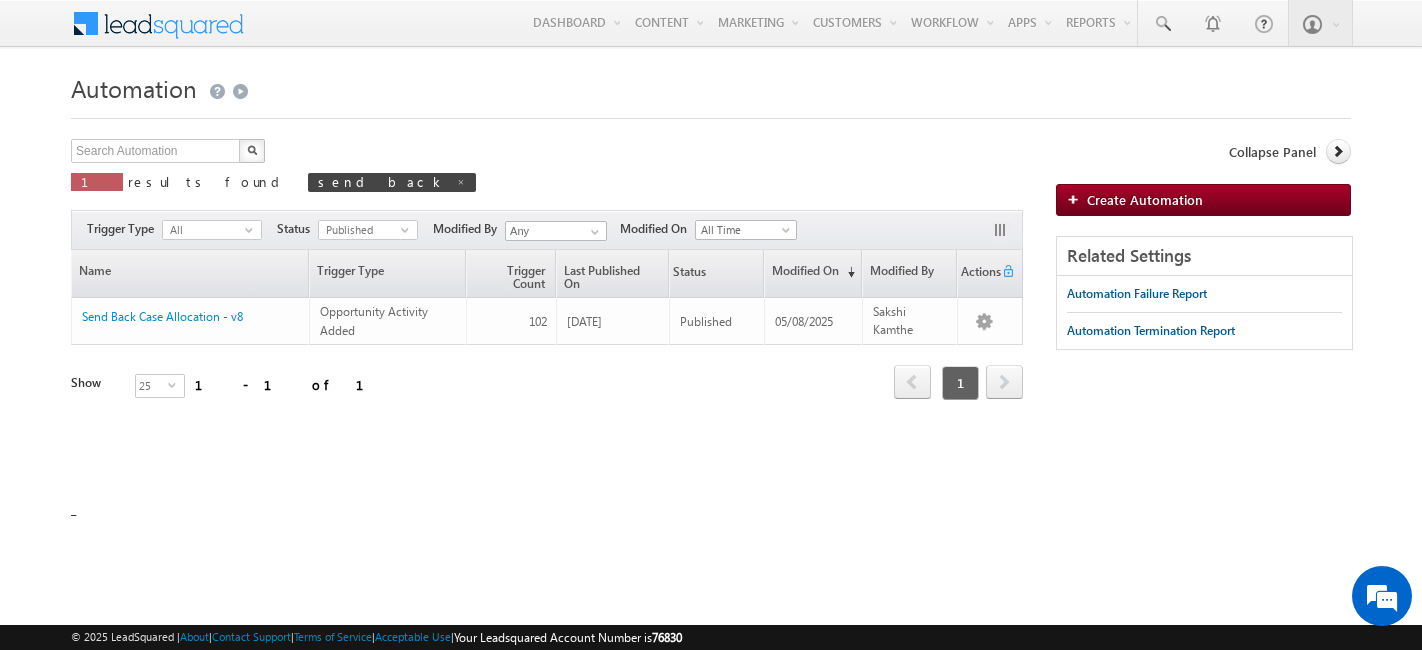 scroll, scrollTop: 0, scrollLeft: 0, axis: both 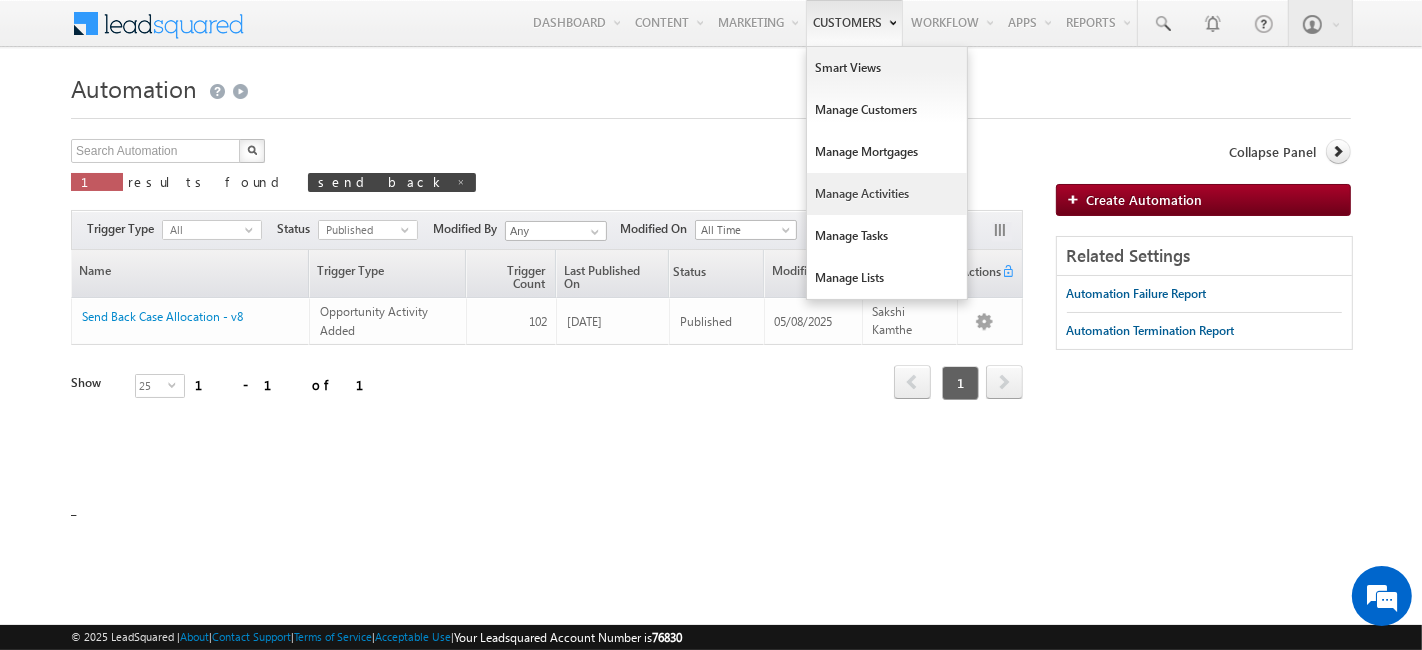 click on "Manage Activities" at bounding box center (887, 194) 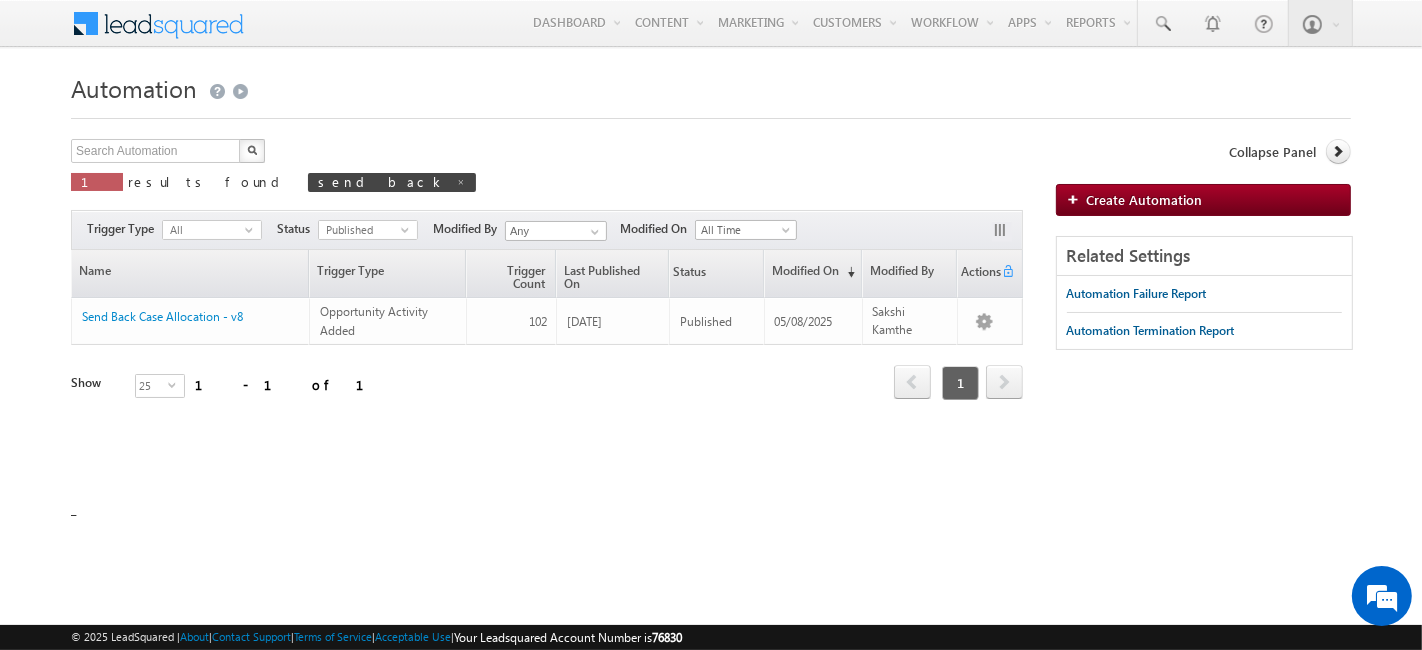 scroll, scrollTop: 0, scrollLeft: 0, axis: both 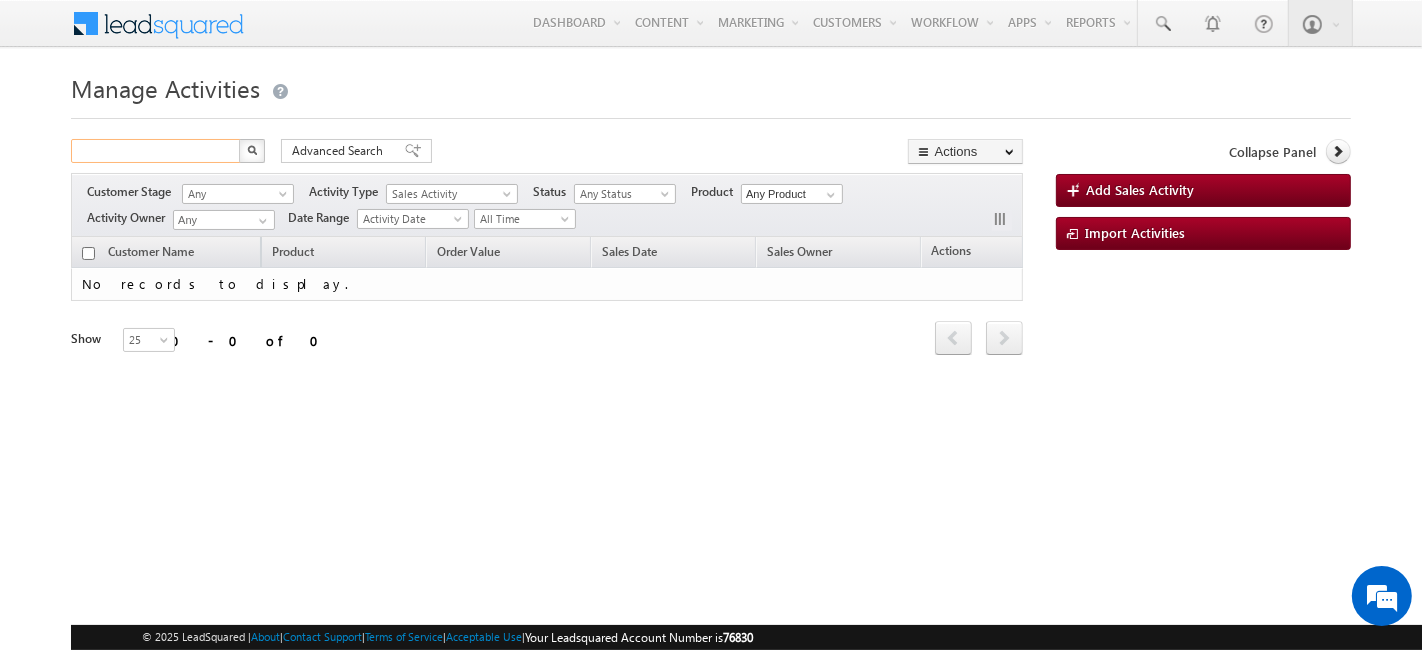 click at bounding box center (156, 151) 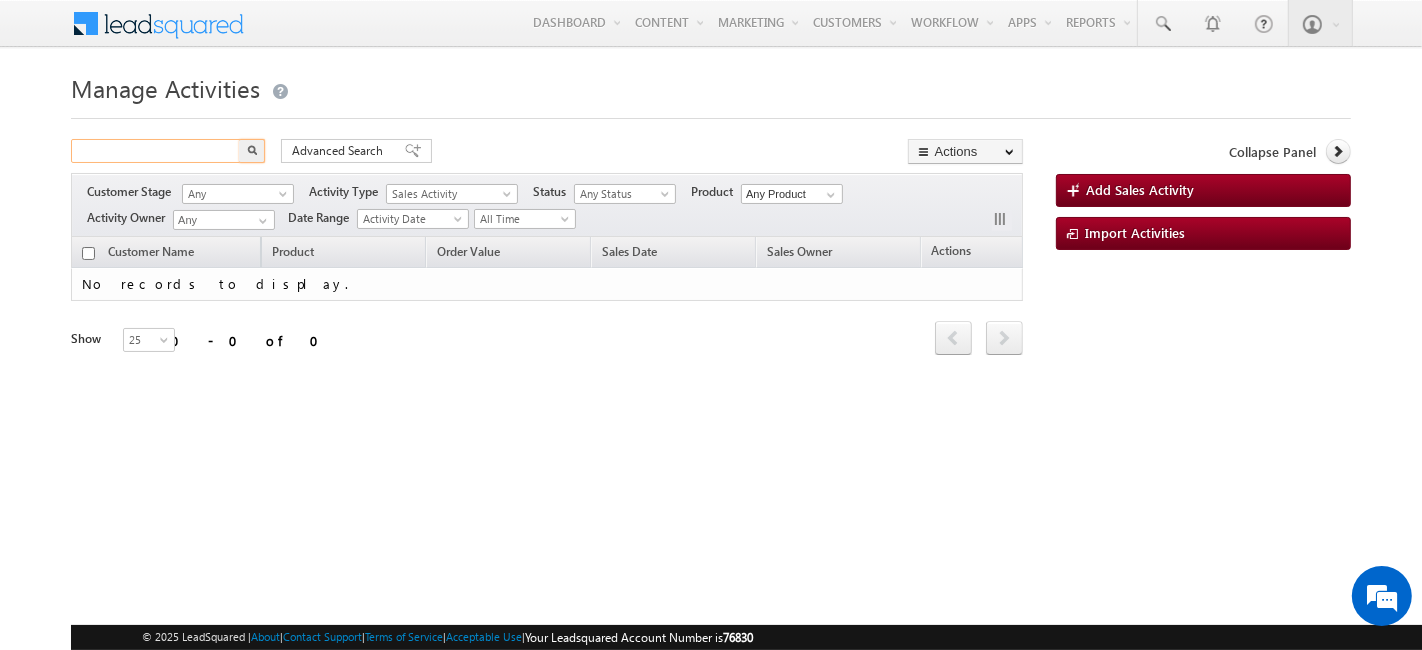 paste on "IDEP735149413776SHZ1" 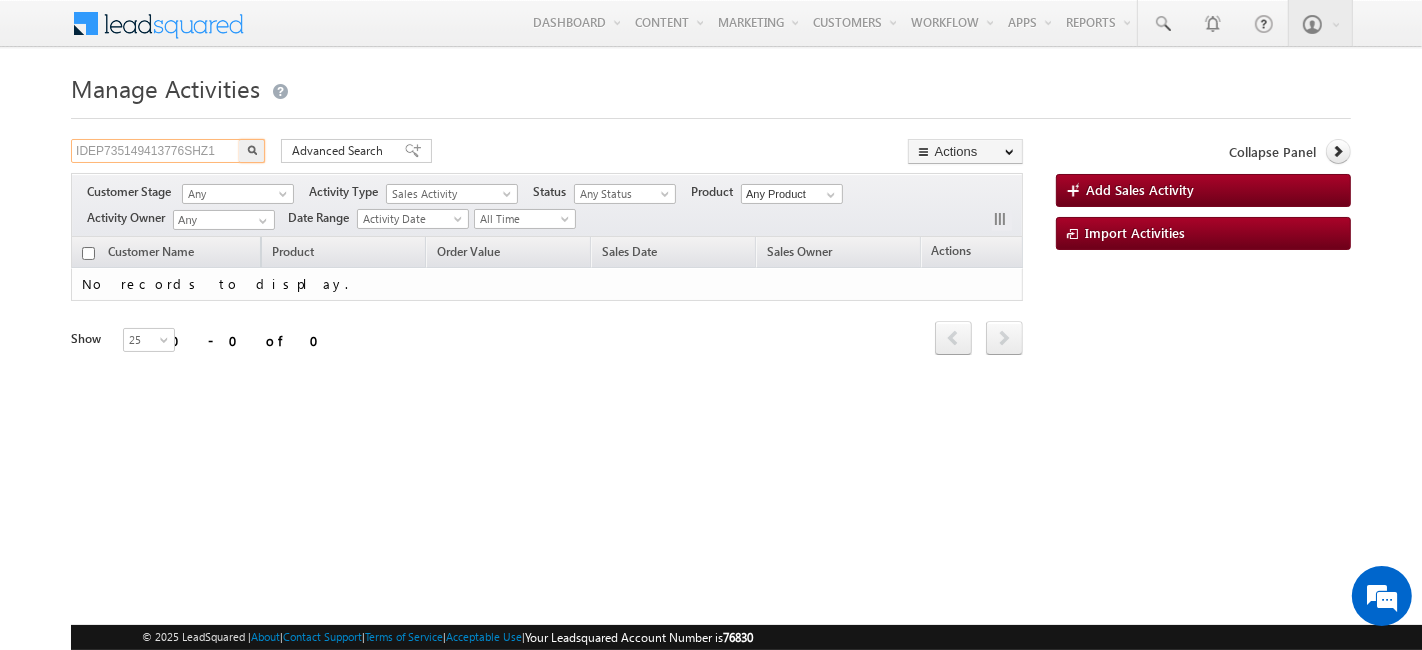 type on "IDEP735149413776SHZ1" 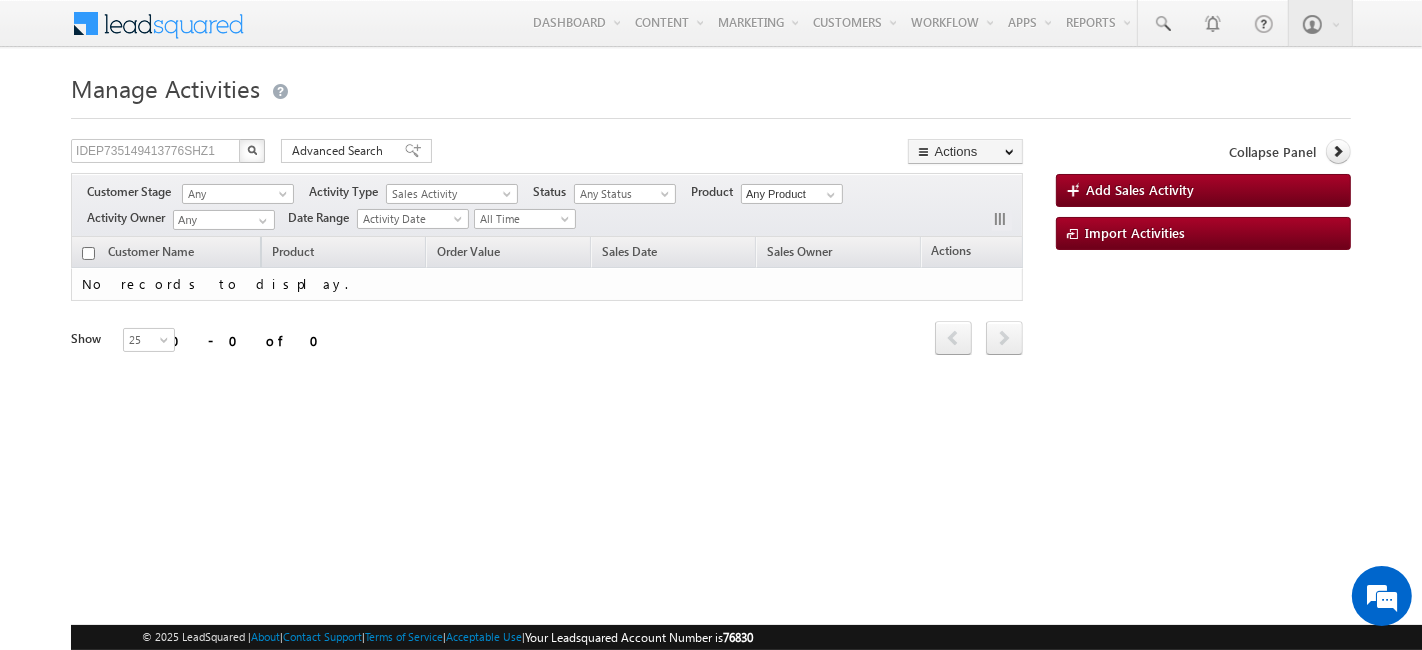 click at bounding box center [252, 151] 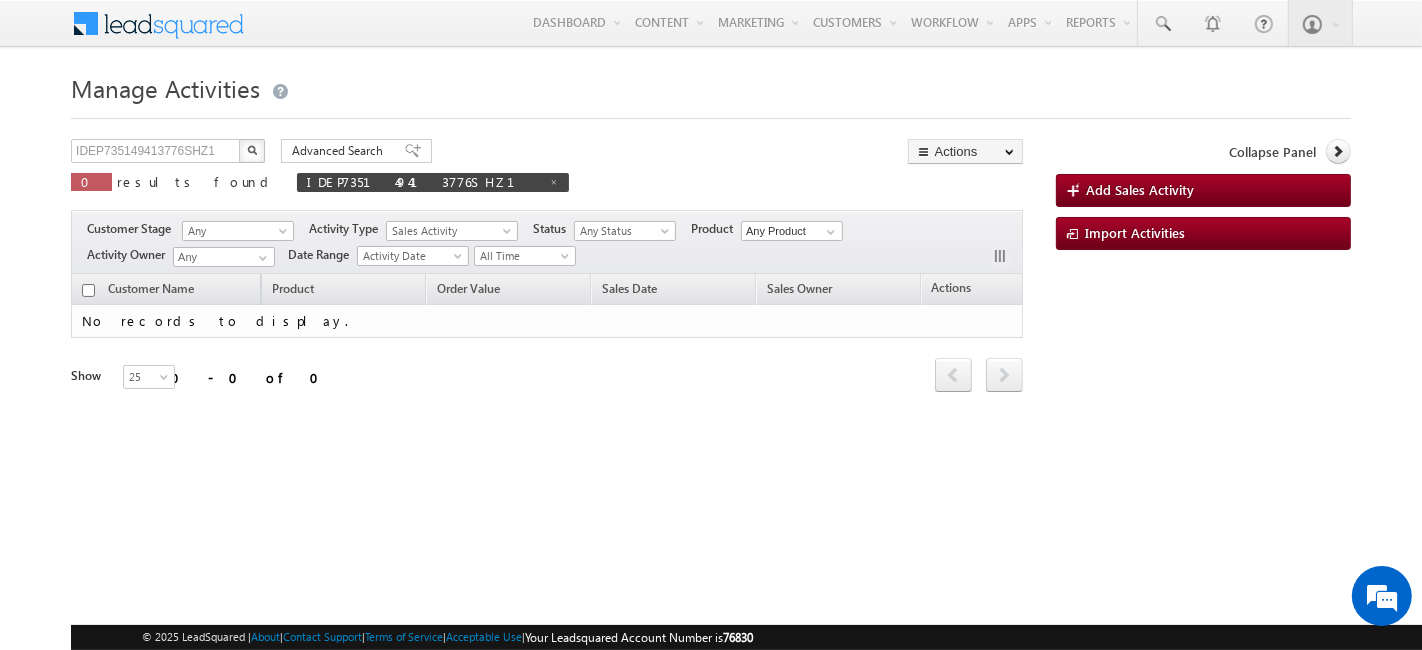 scroll, scrollTop: 0, scrollLeft: 0, axis: both 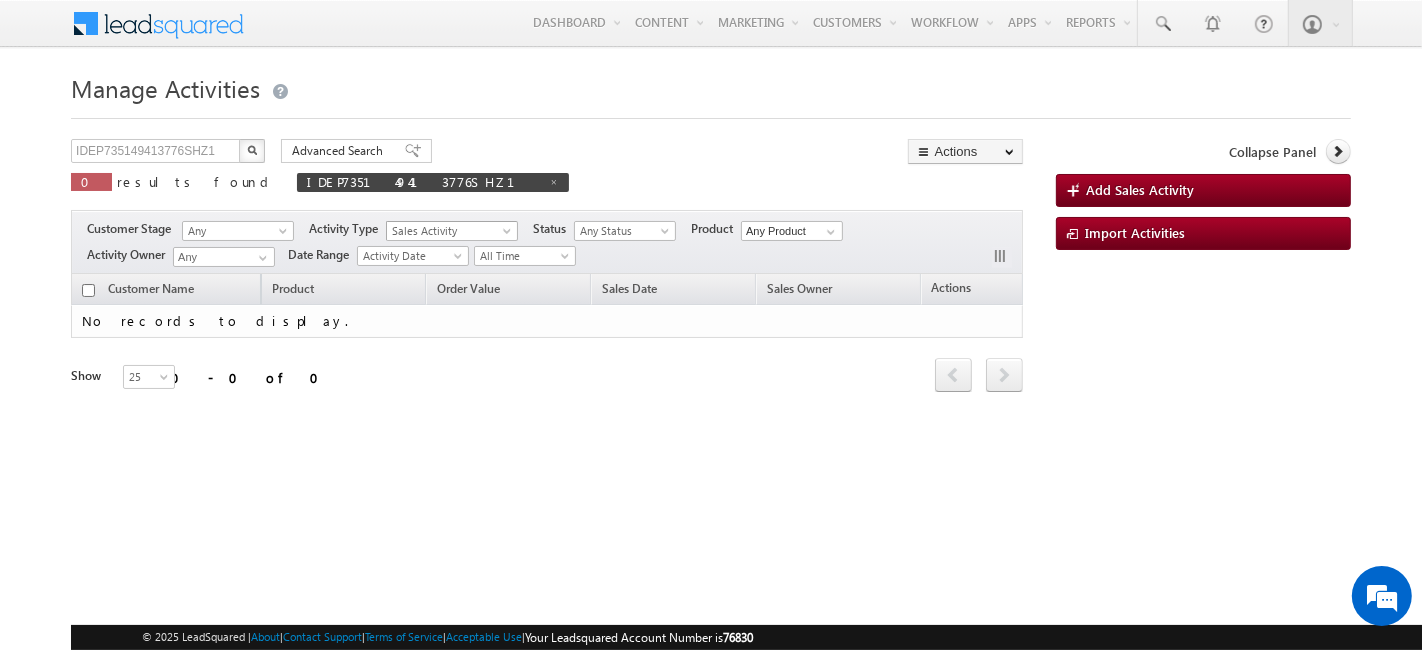 click on "Sales Activity" at bounding box center [447, 231] 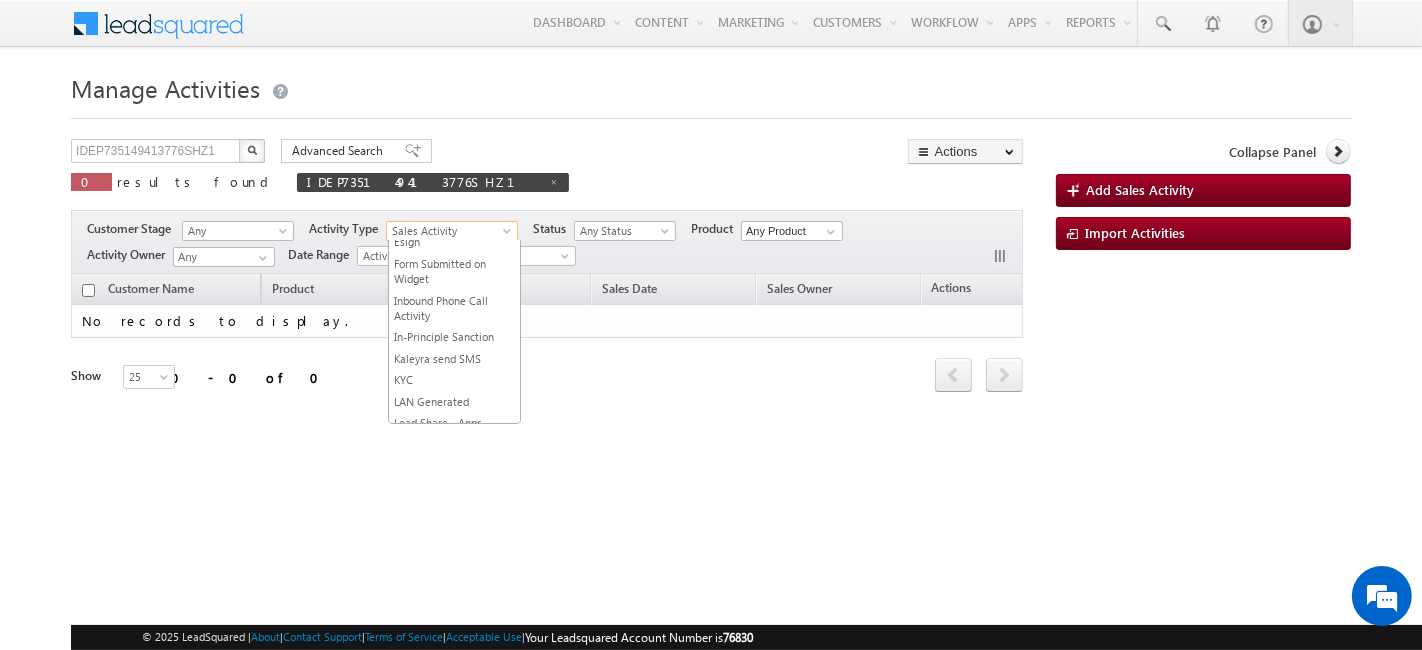 scroll, scrollTop: 954, scrollLeft: 0, axis: vertical 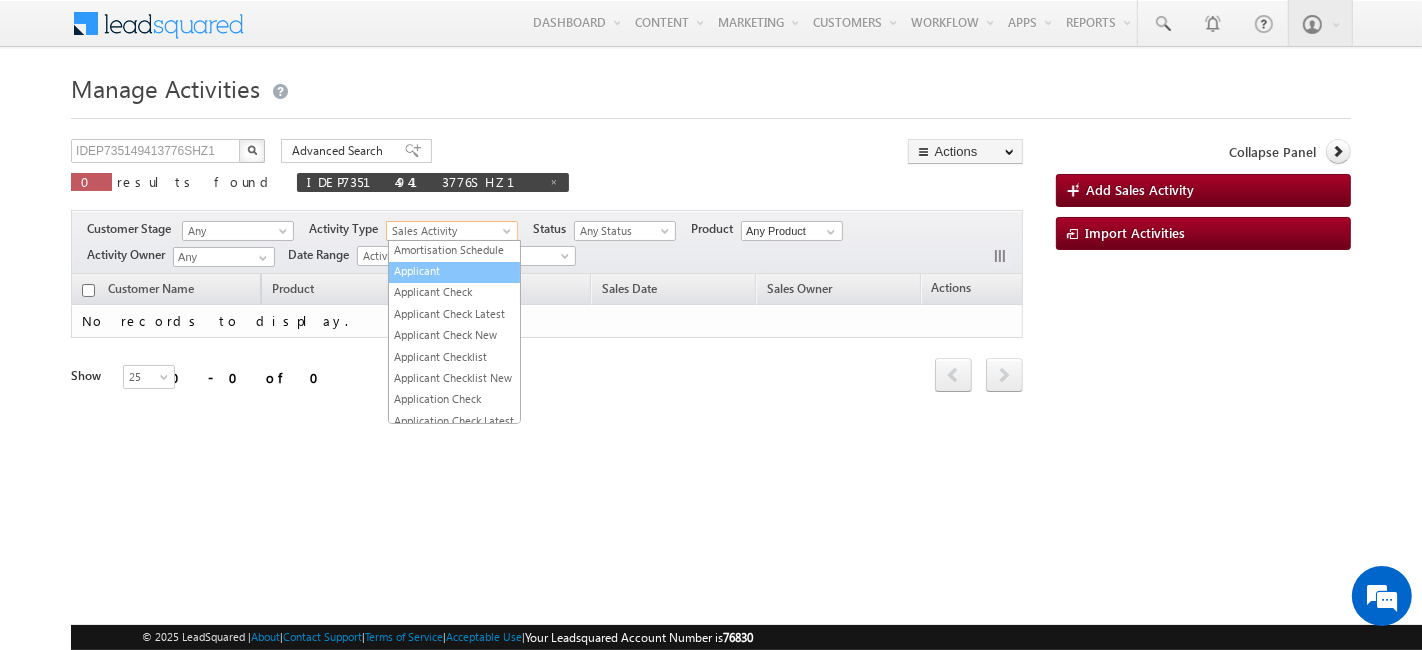 click on "Applicant" at bounding box center (454, 270) 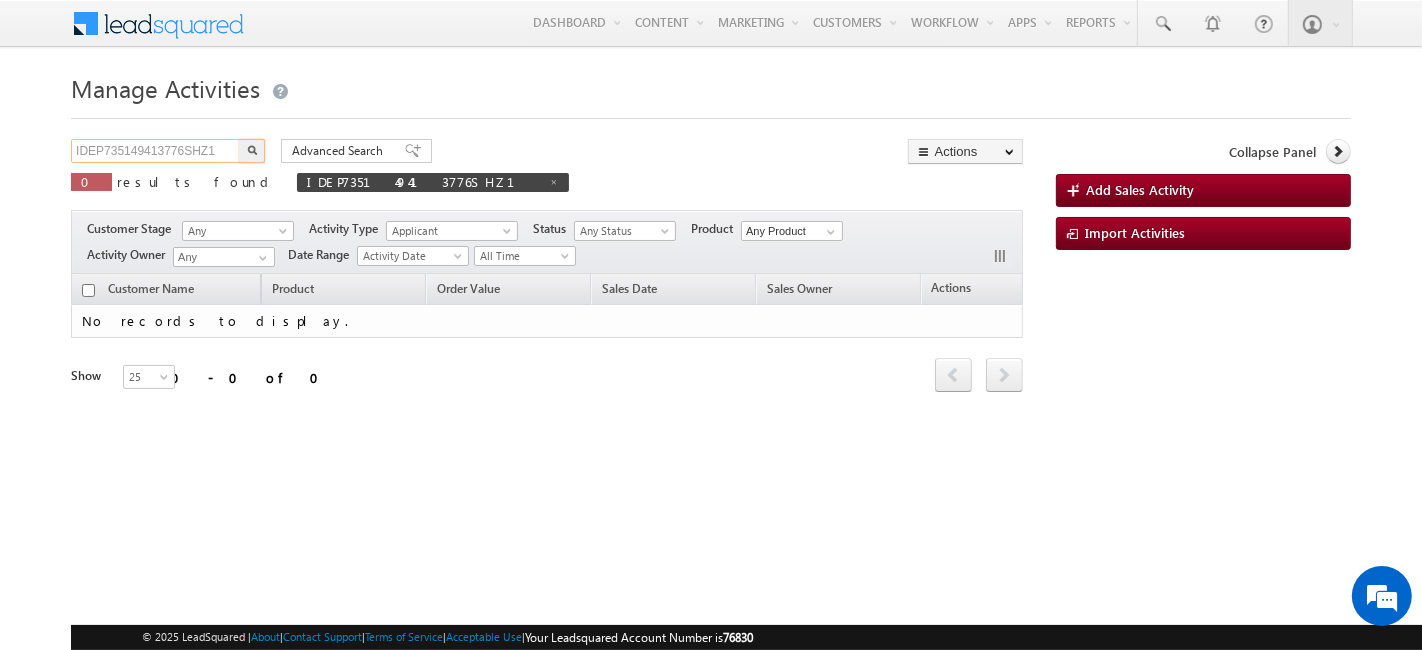 click on "IDEP735149413776SHZ1" at bounding box center (156, 151) 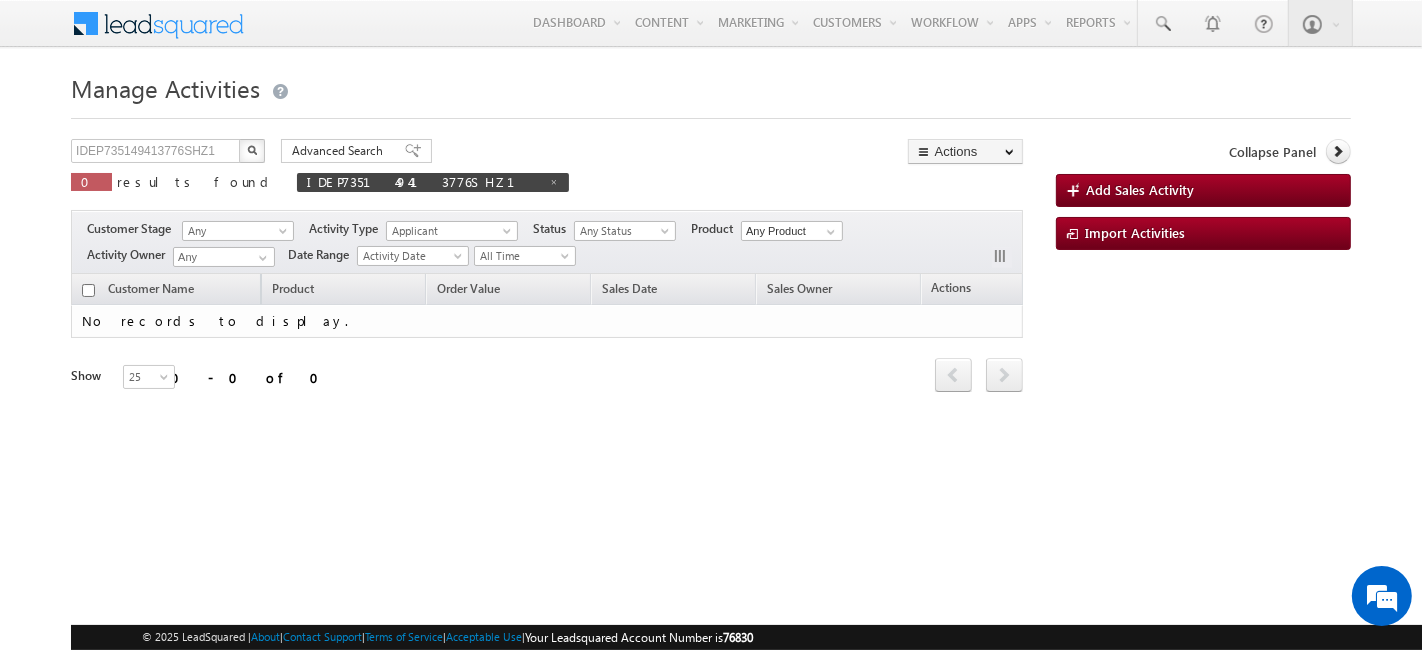 click at bounding box center [252, 150] 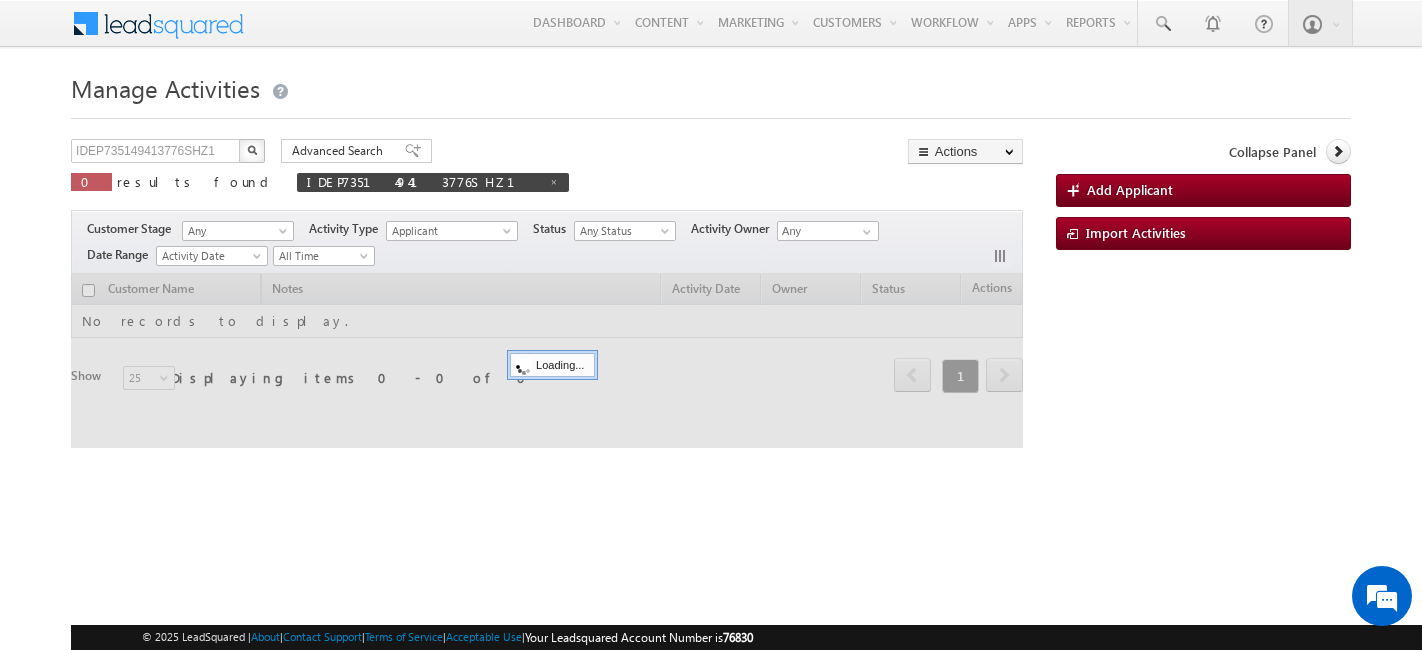 scroll, scrollTop: 0, scrollLeft: 0, axis: both 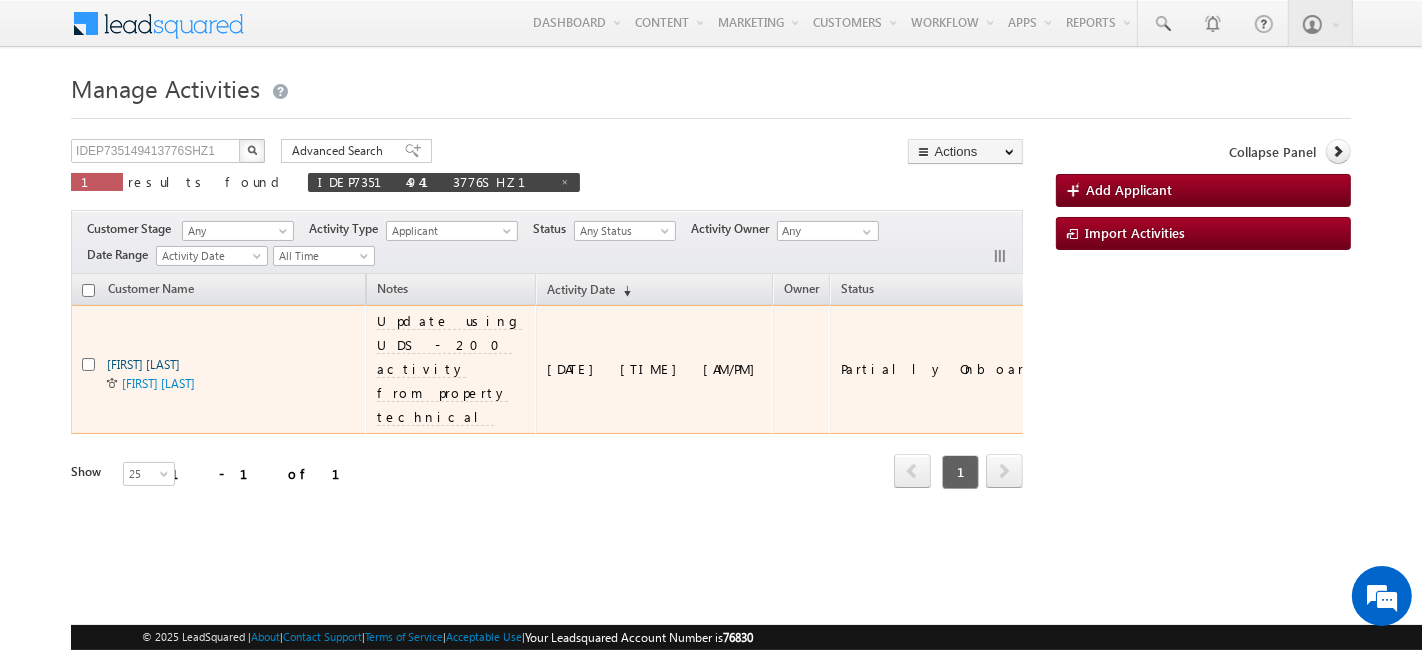 click on "[FIRST] [LAST]" at bounding box center (143, 364) 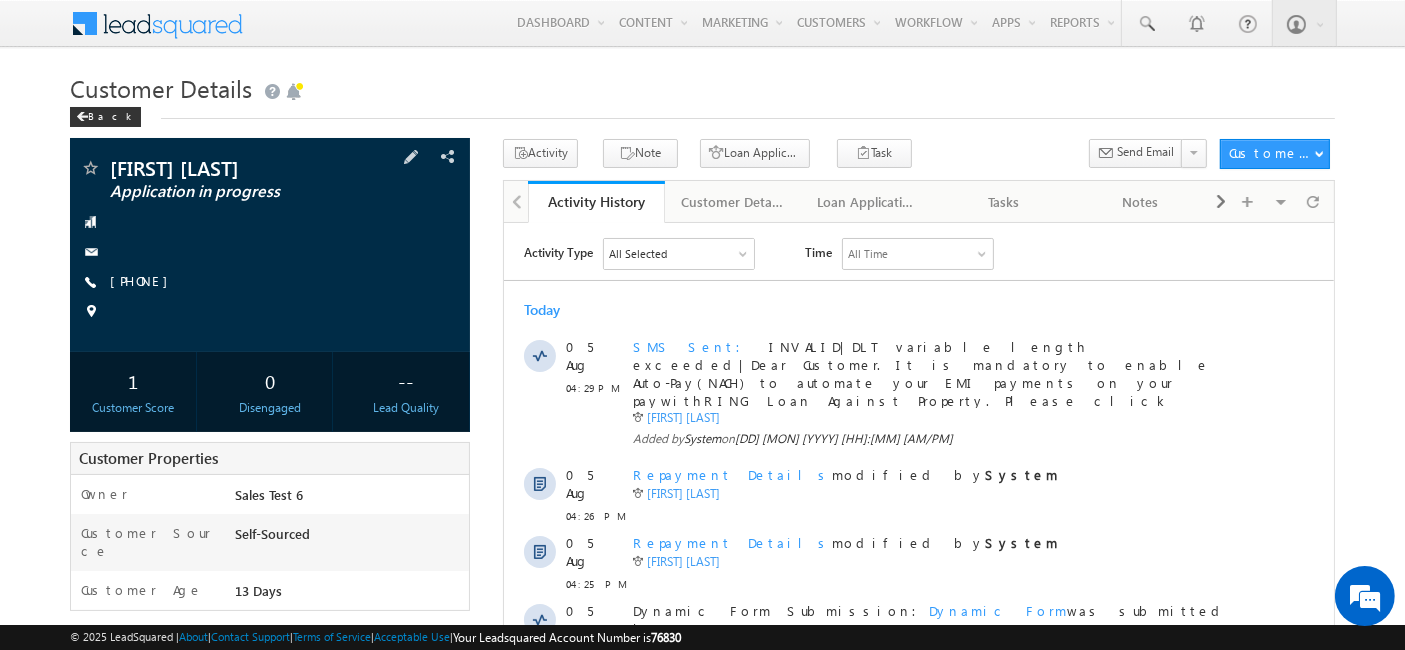 scroll, scrollTop: 0, scrollLeft: 0, axis: both 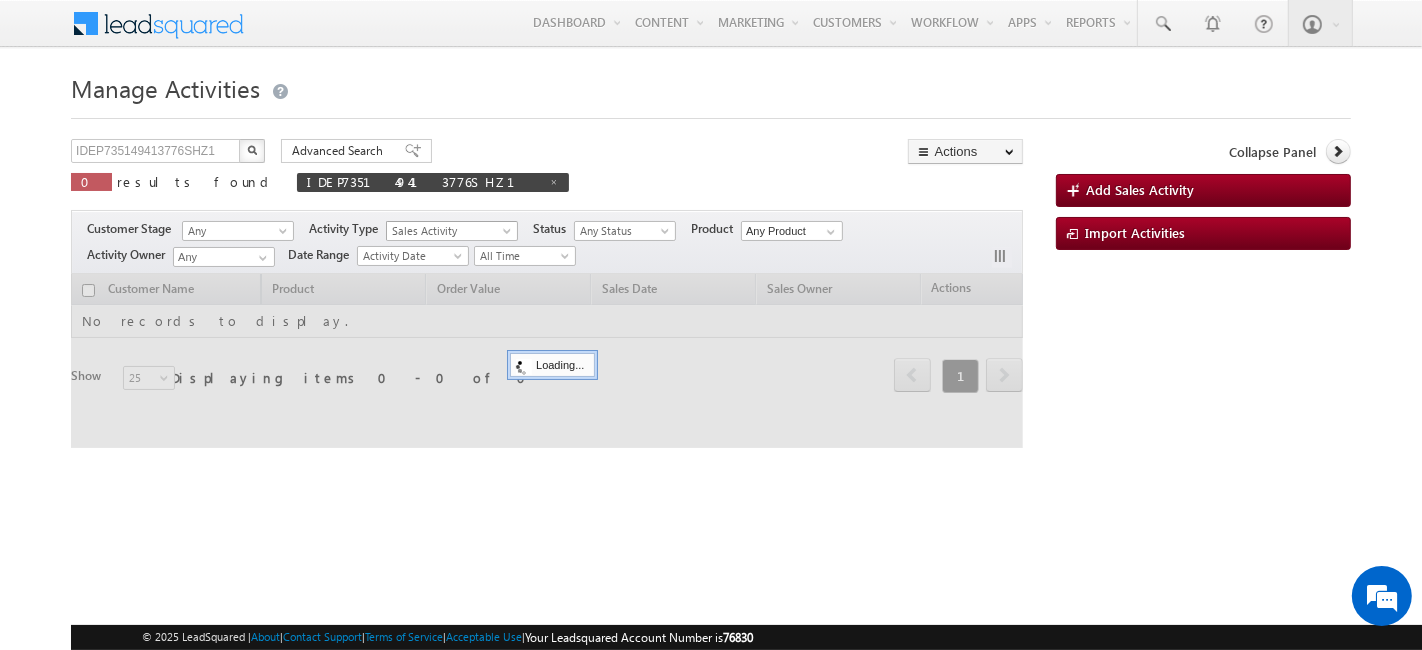 click on "Sales Activity" at bounding box center [447, 231] 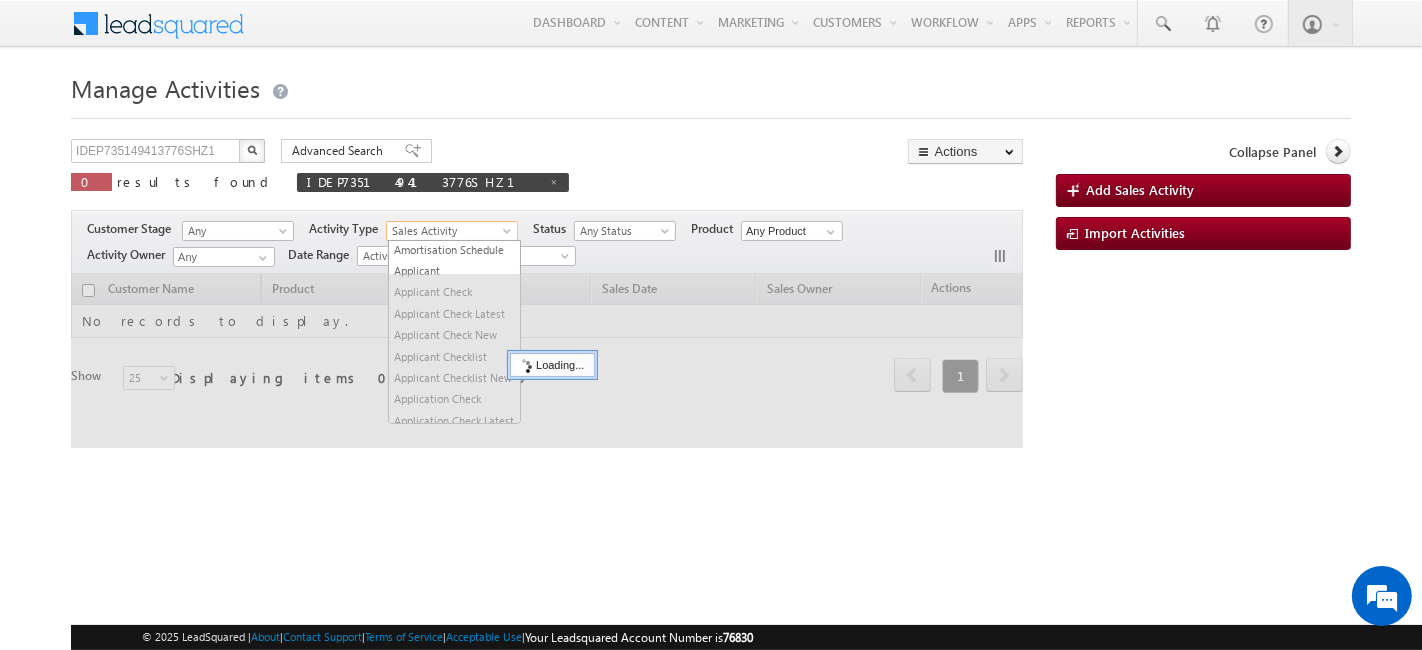 scroll, scrollTop: 0, scrollLeft: 0, axis: both 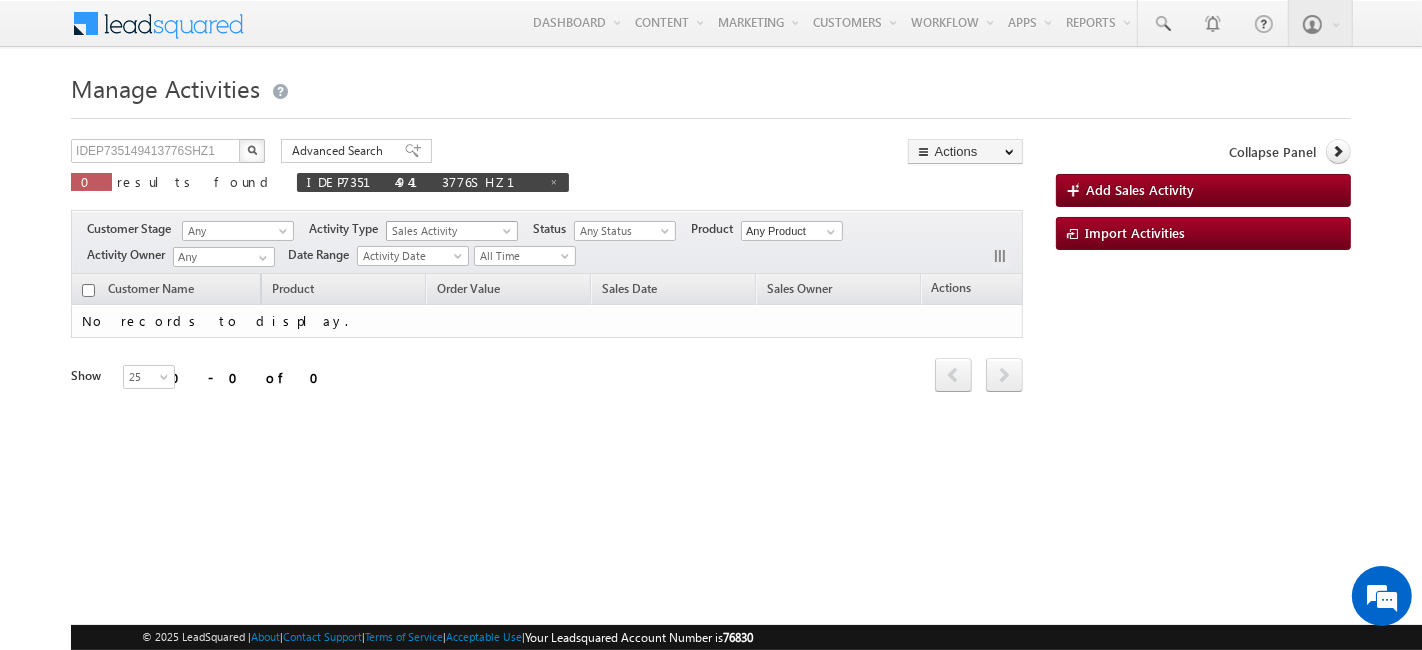 click on "Sales Activity" at bounding box center [447, 231] 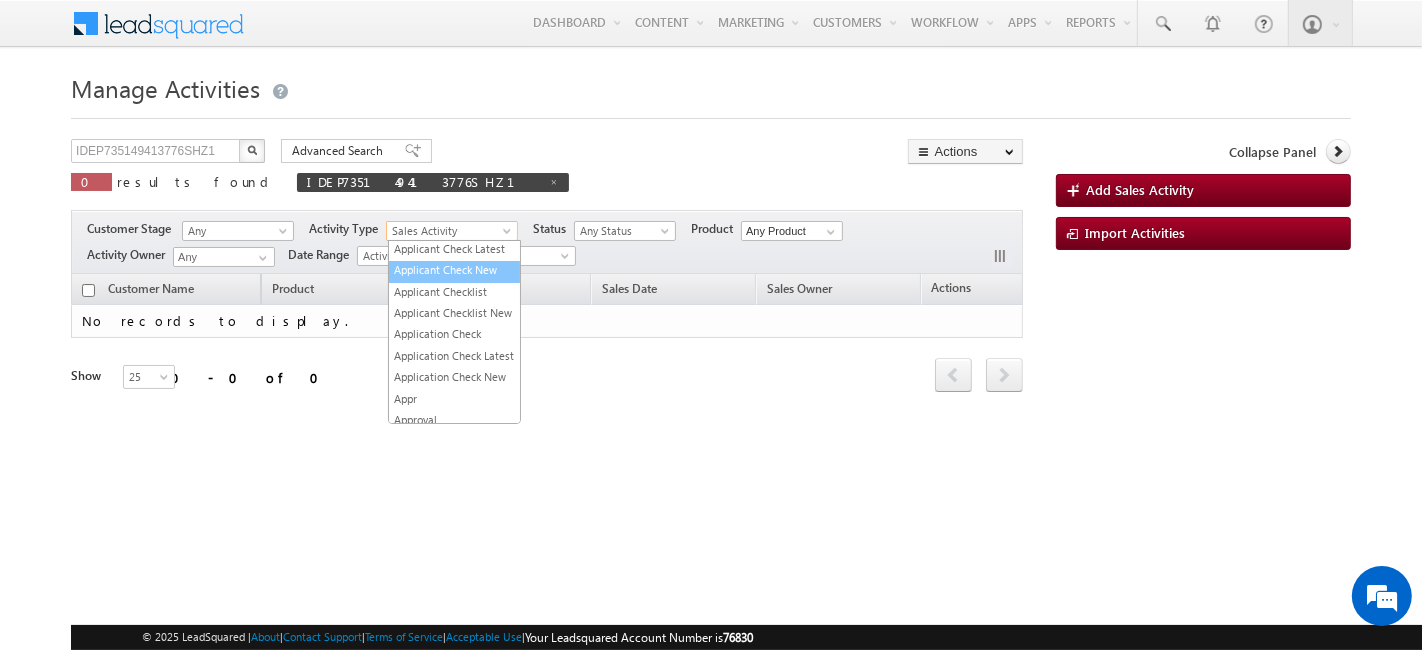 scroll, scrollTop: 0, scrollLeft: 0, axis: both 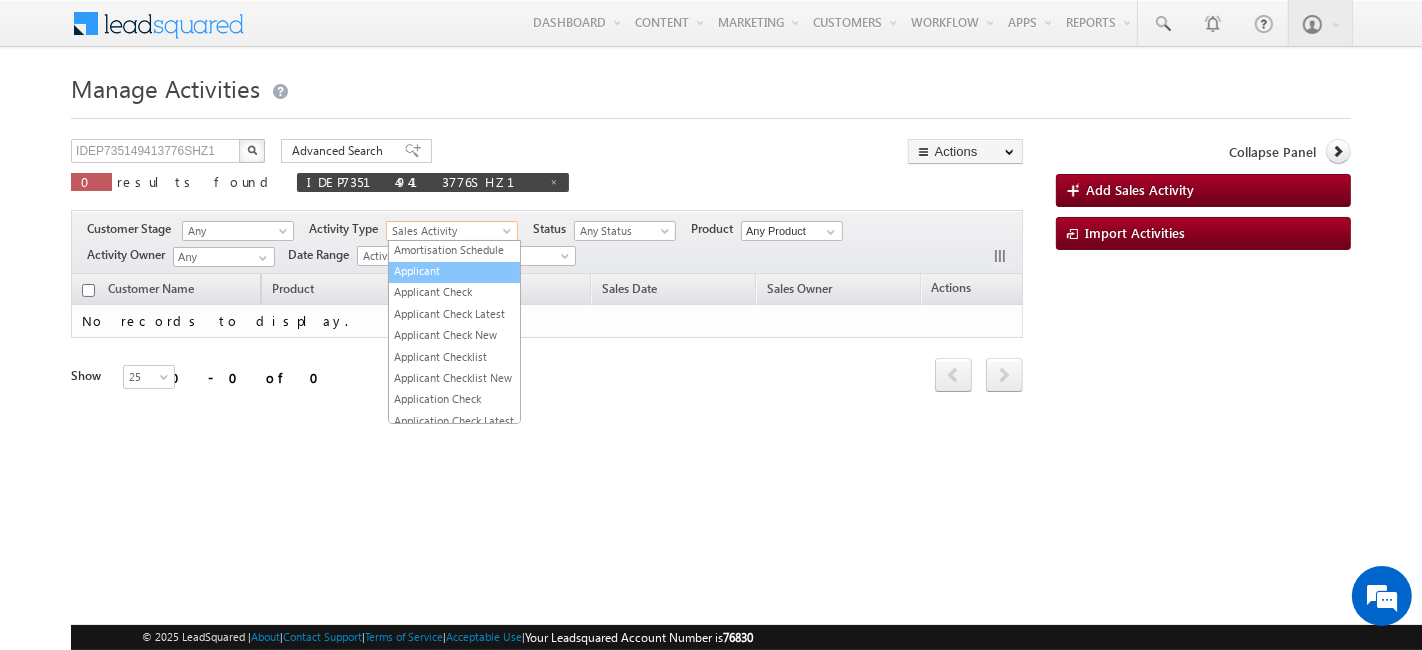 click on "Applicant" at bounding box center [454, 270] 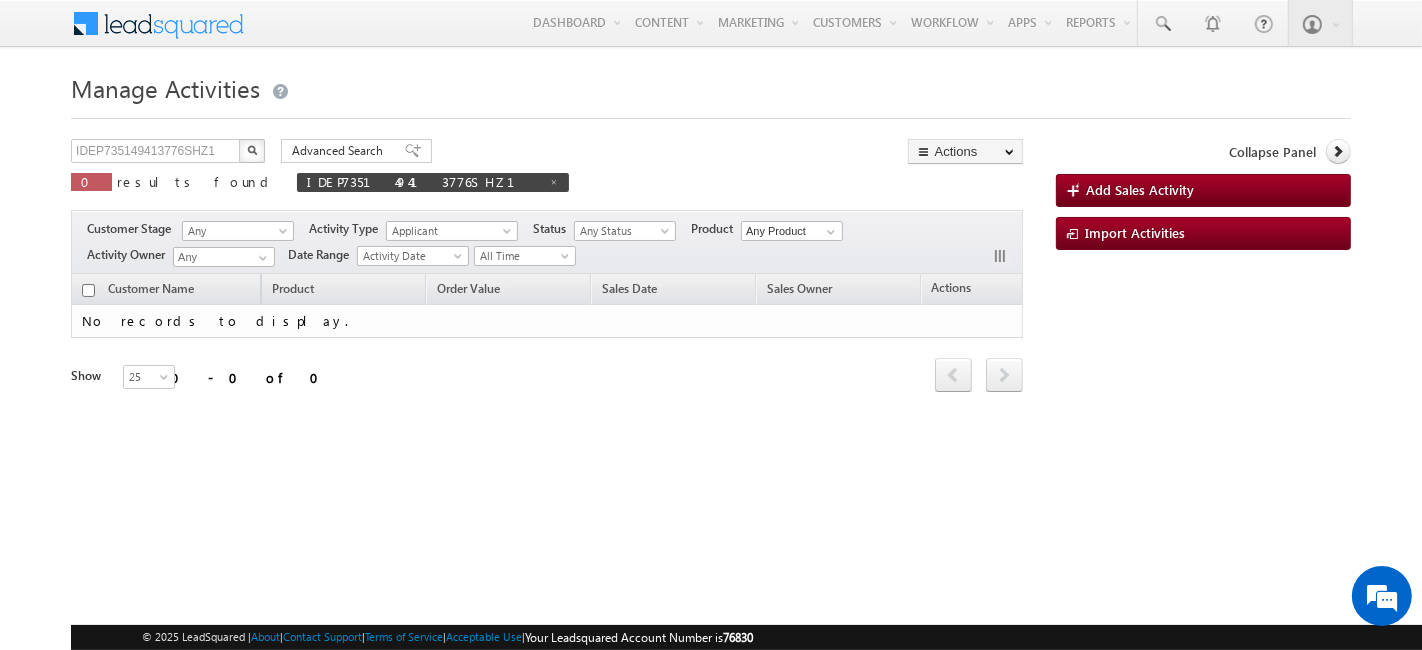 click at bounding box center (252, 151) 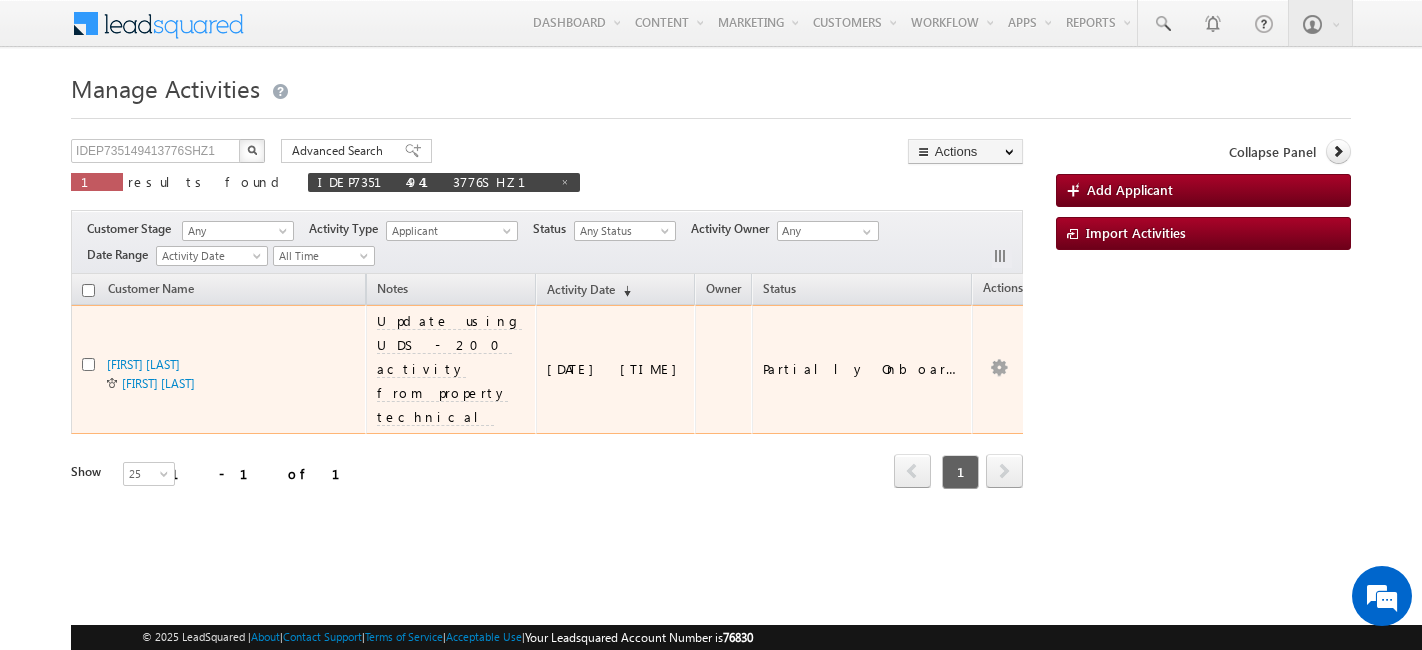 scroll, scrollTop: 0, scrollLeft: 0, axis: both 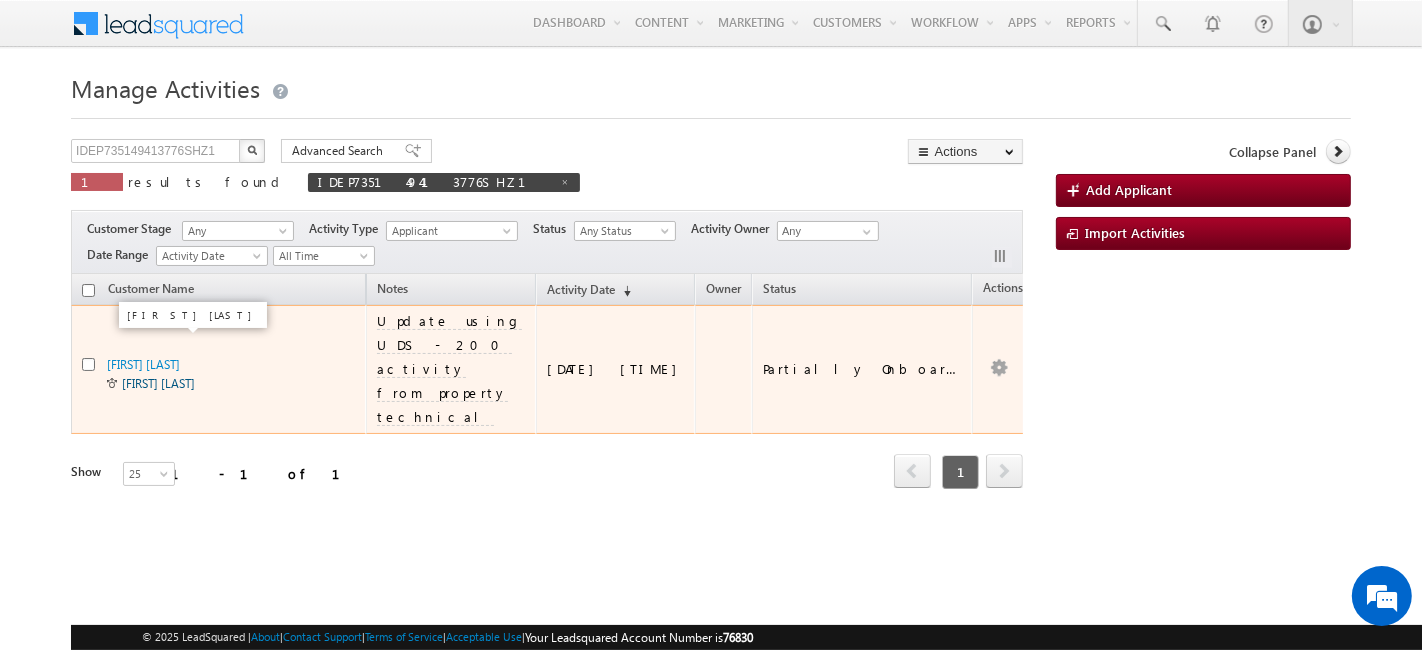 click on "[FIRST] [LAST]" at bounding box center [158, 383] 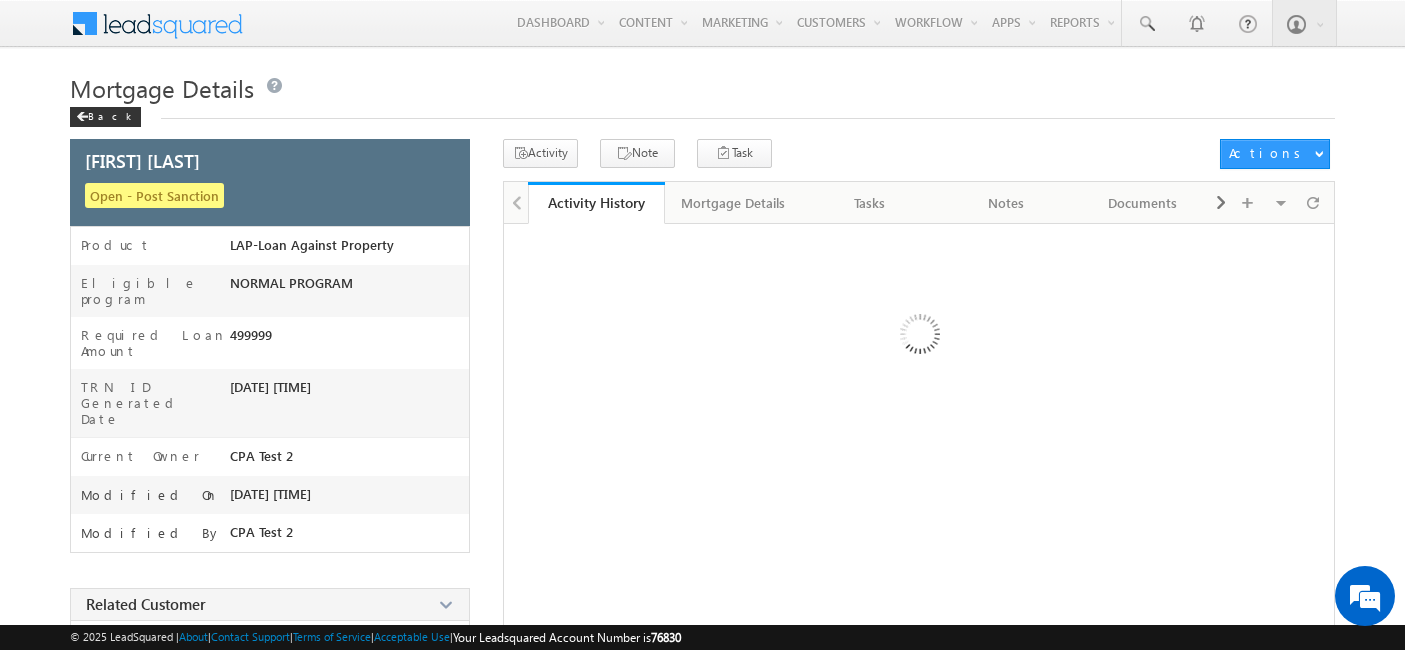 scroll, scrollTop: 0, scrollLeft: 0, axis: both 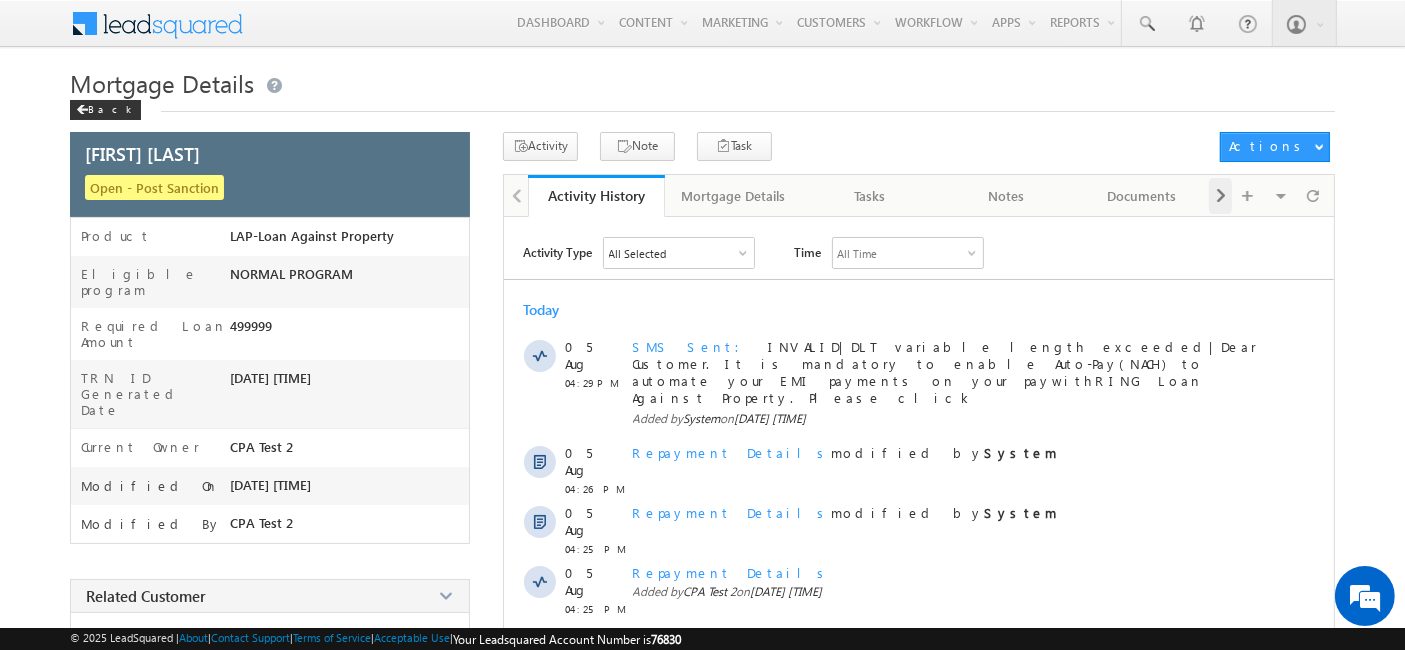 click at bounding box center [1220, 196] 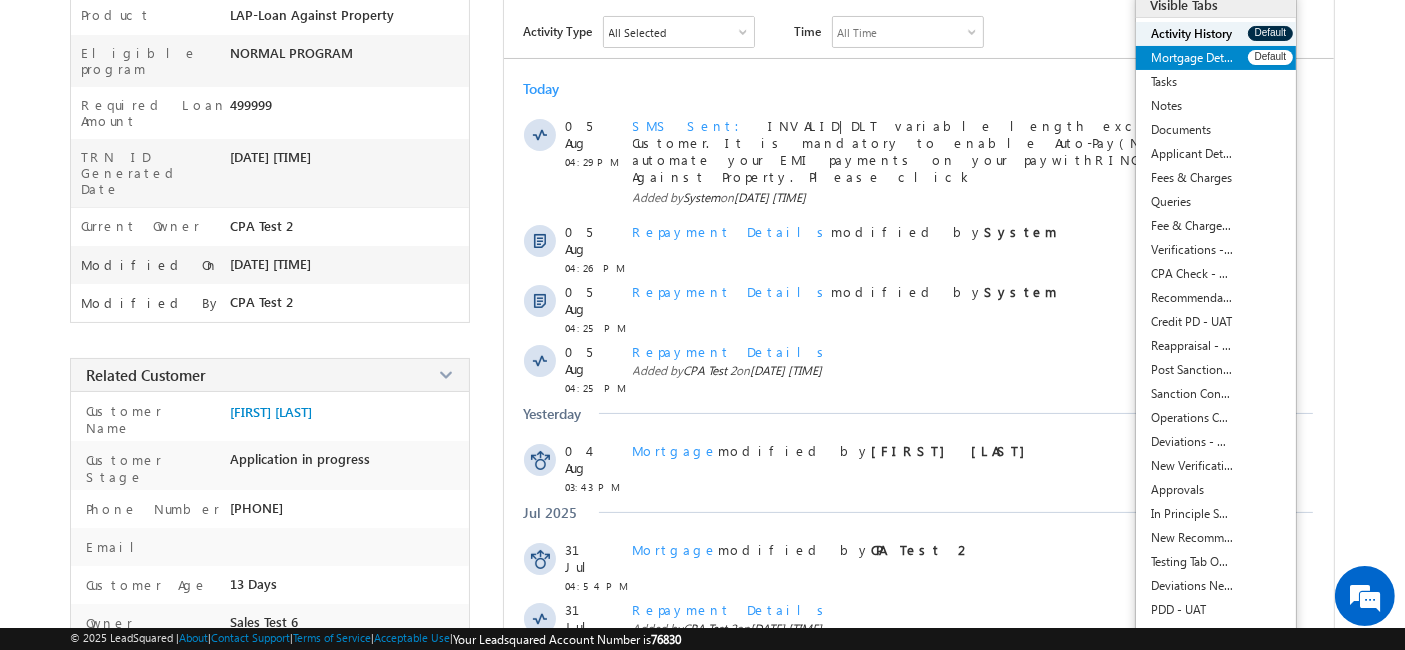 scroll, scrollTop: 222, scrollLeft: 0, axis: vertical 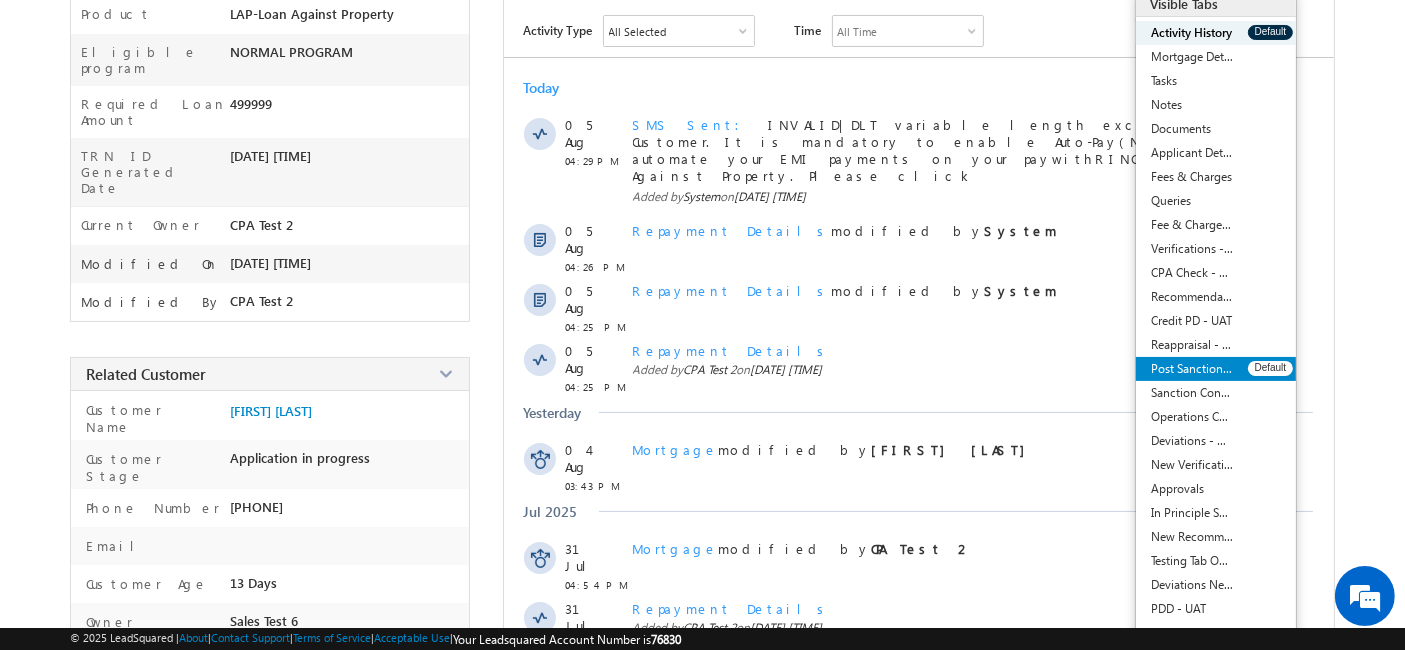 click on "Post Sanction - UAT" at bounding box center (1192, 369) 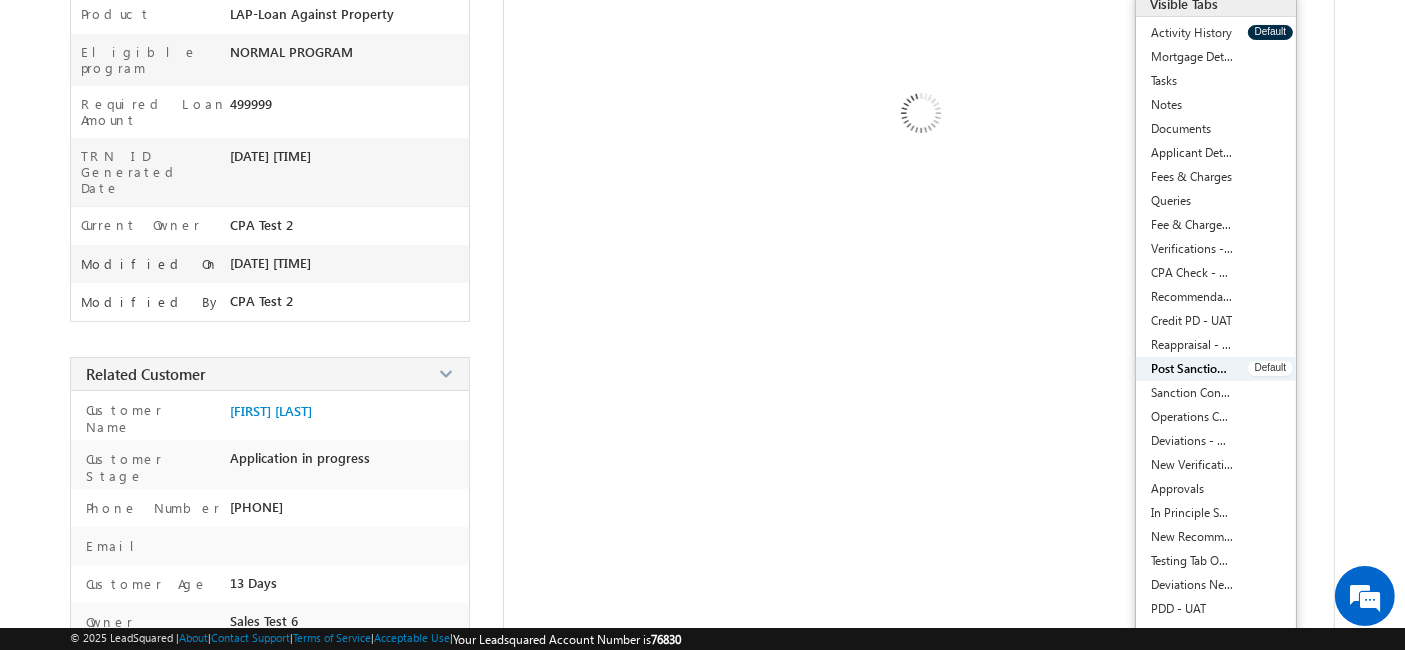 scroll, scrollTop: 0, scrollLeft: 0, axis: both 